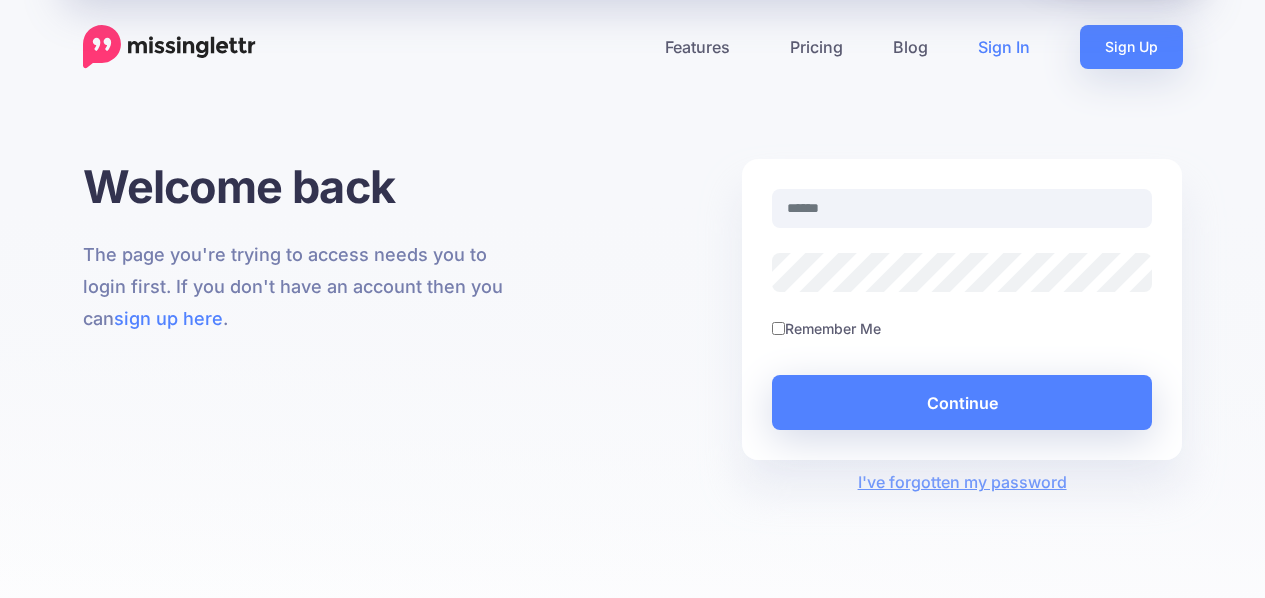 scroll, scrollTop: 0, scrollLeft: 0, axis: both 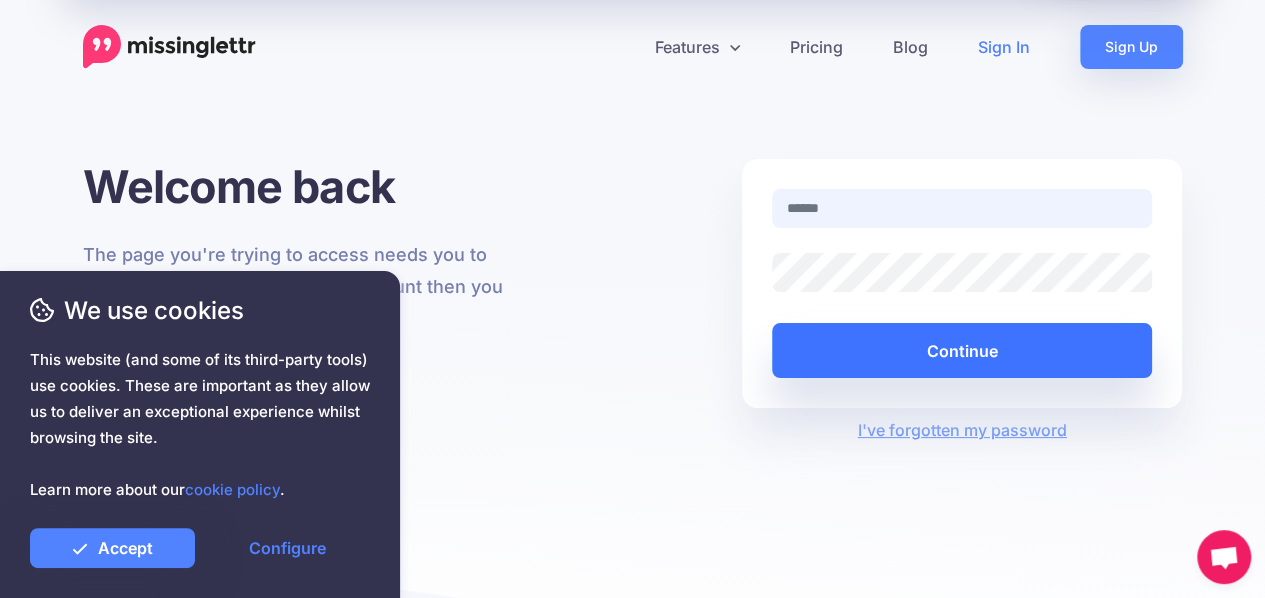 type on "**********" 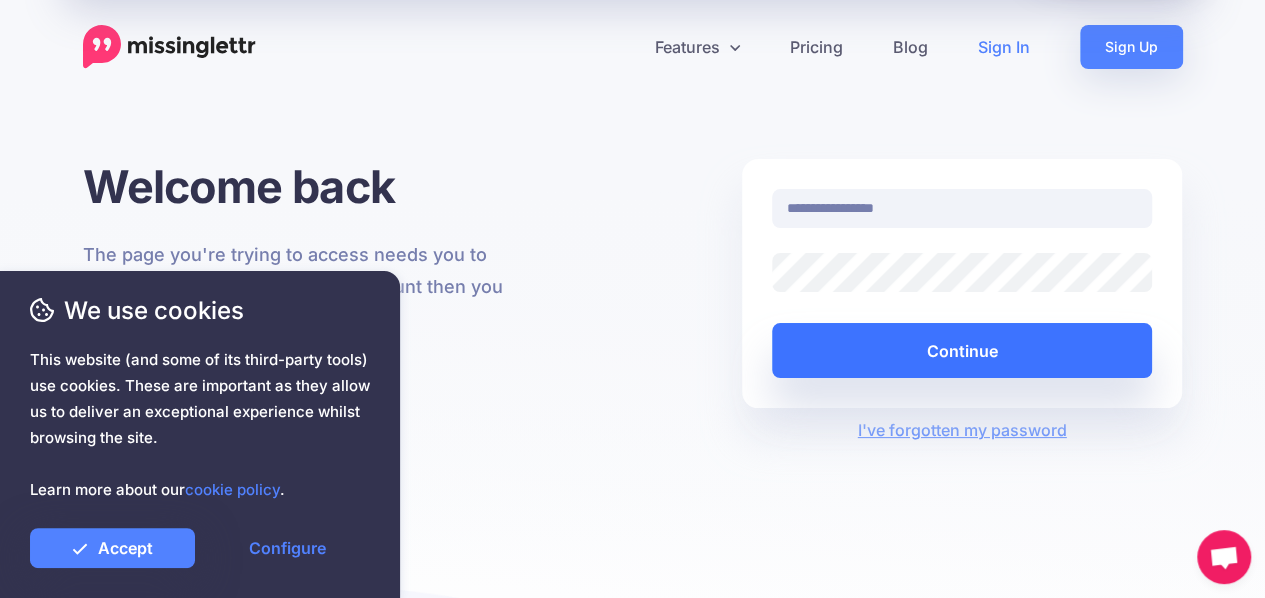click on "Continue" at bounding box center (962, 350) 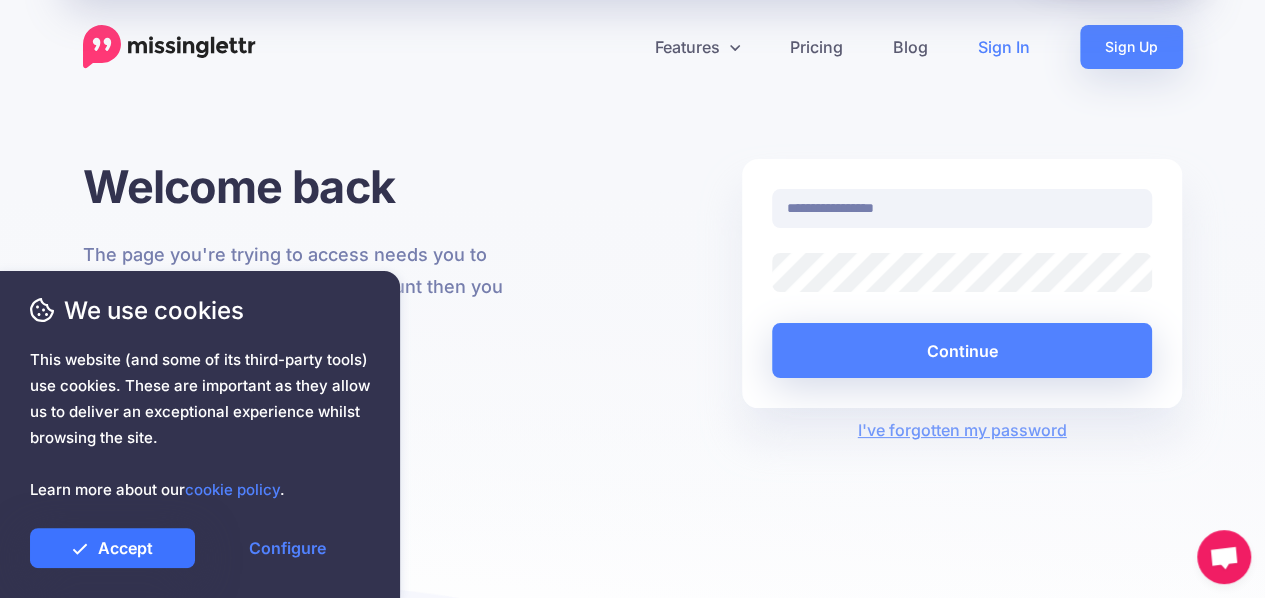 click on "Accept" at bounding box center (112, 548) 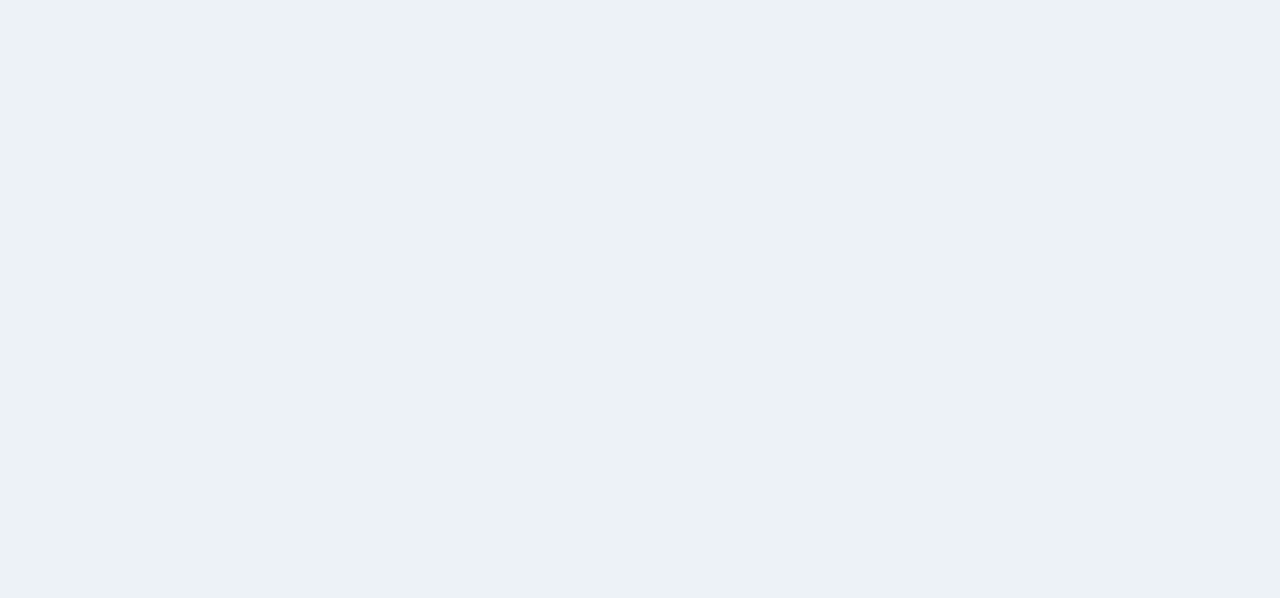 scroll, scrollTop: 0, scrollLeft: 0, axis: both 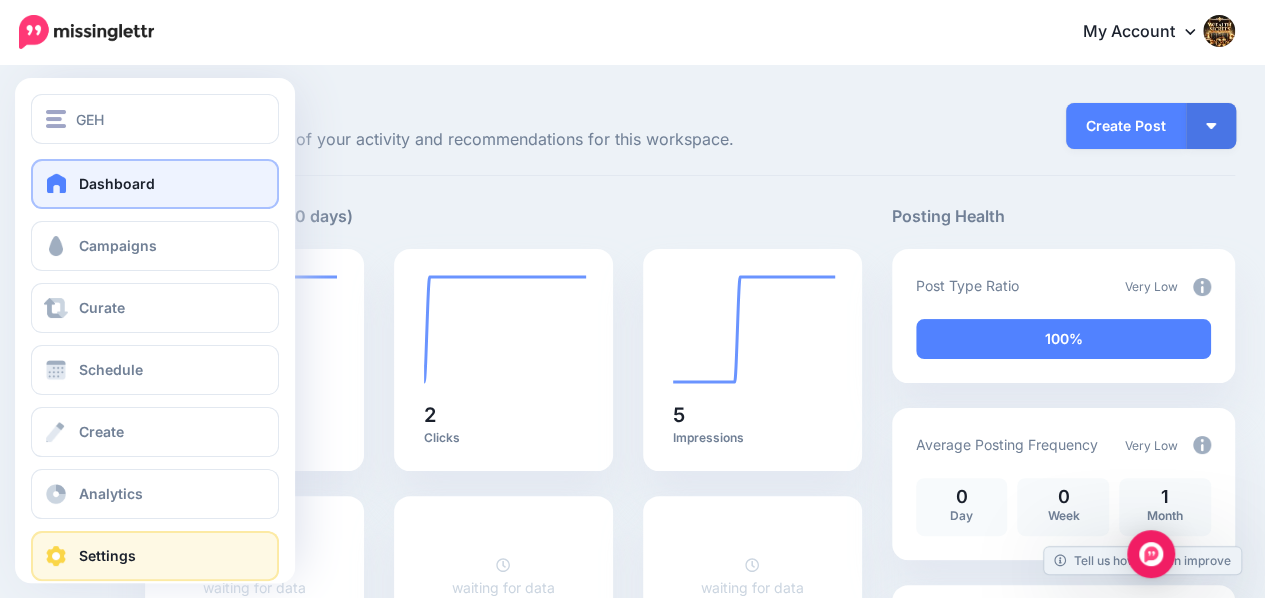 click on "Settings" at bounding box center (155, 556) 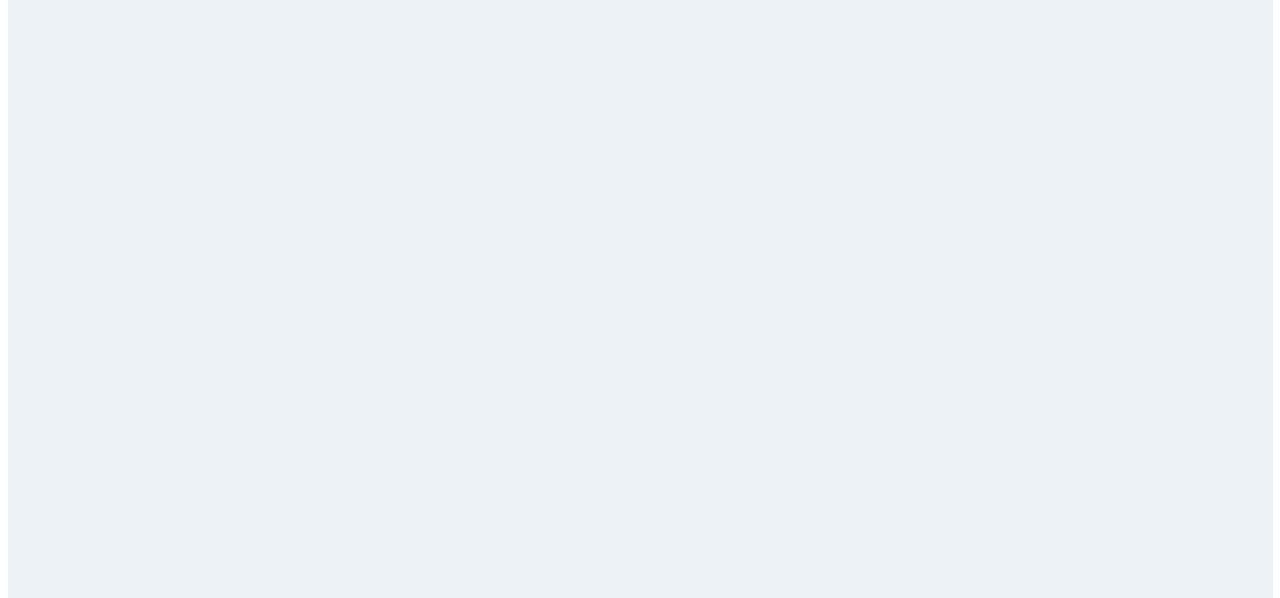 scroll, scrollTop: 0, scrollLeft: 0, axis: both 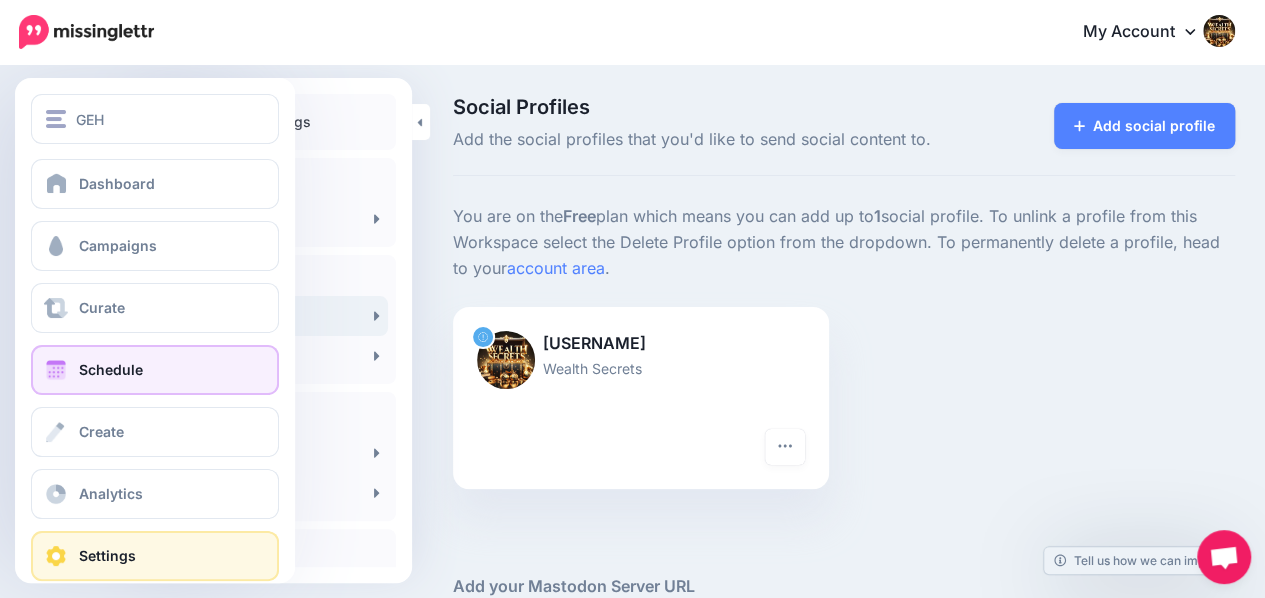 click on "Schedule" at bounding box center (155, 370) 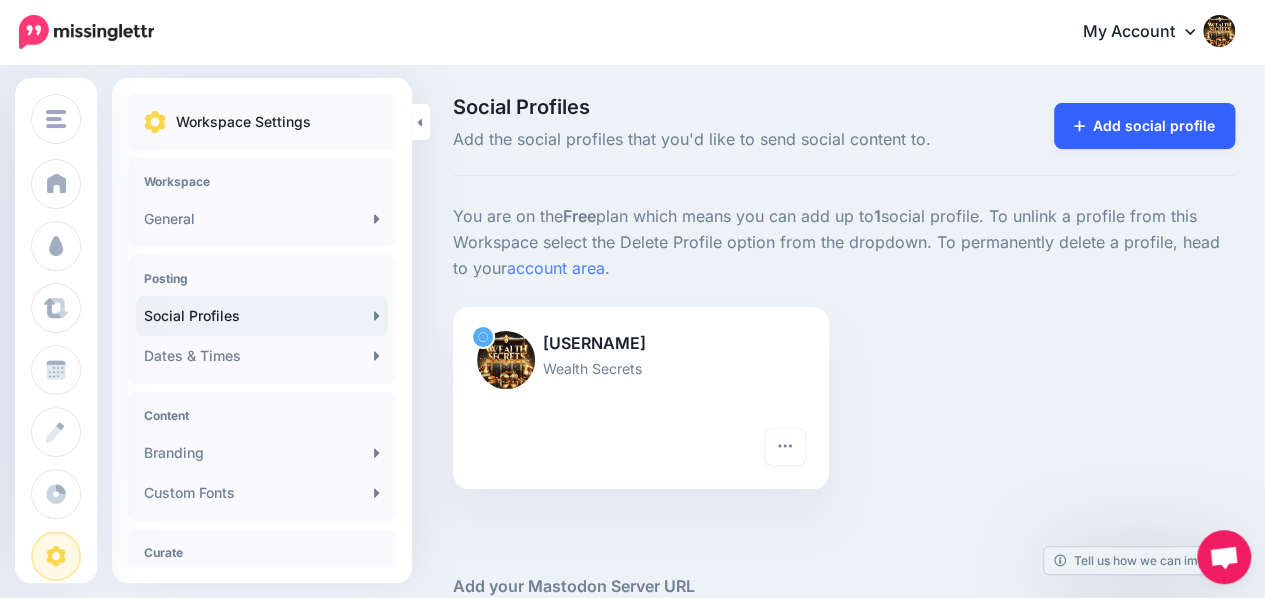 click on "Add social profile" at bounding box center [1144, 126] 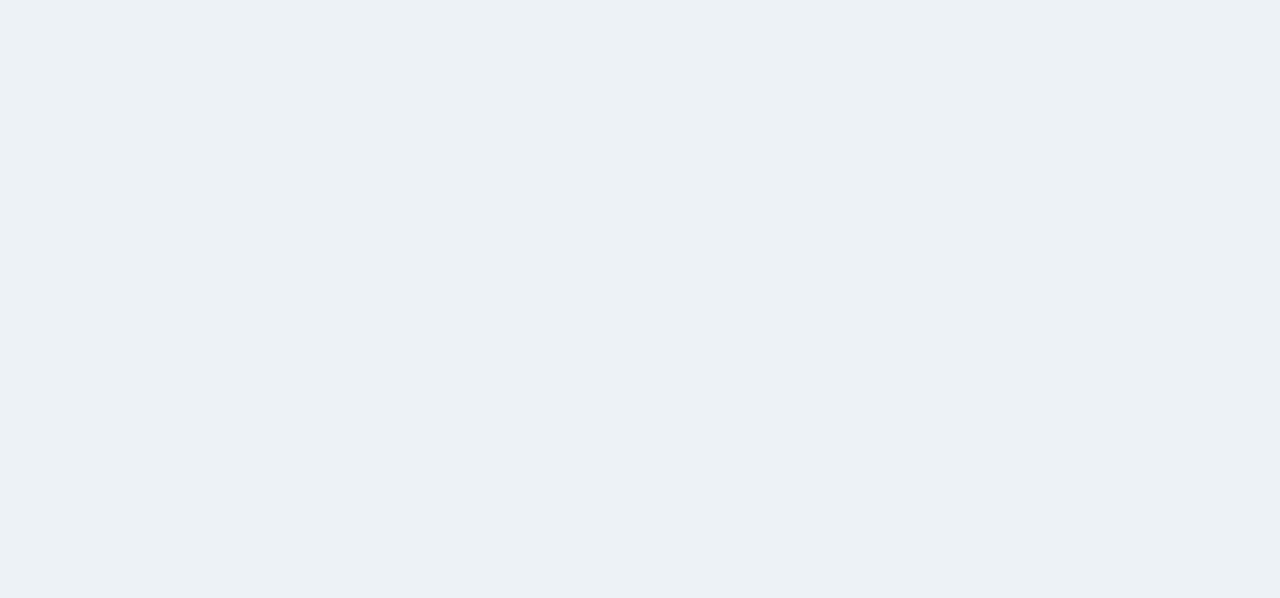 scroll, scrollTop: 0, scrollLeft: 0, axis: both 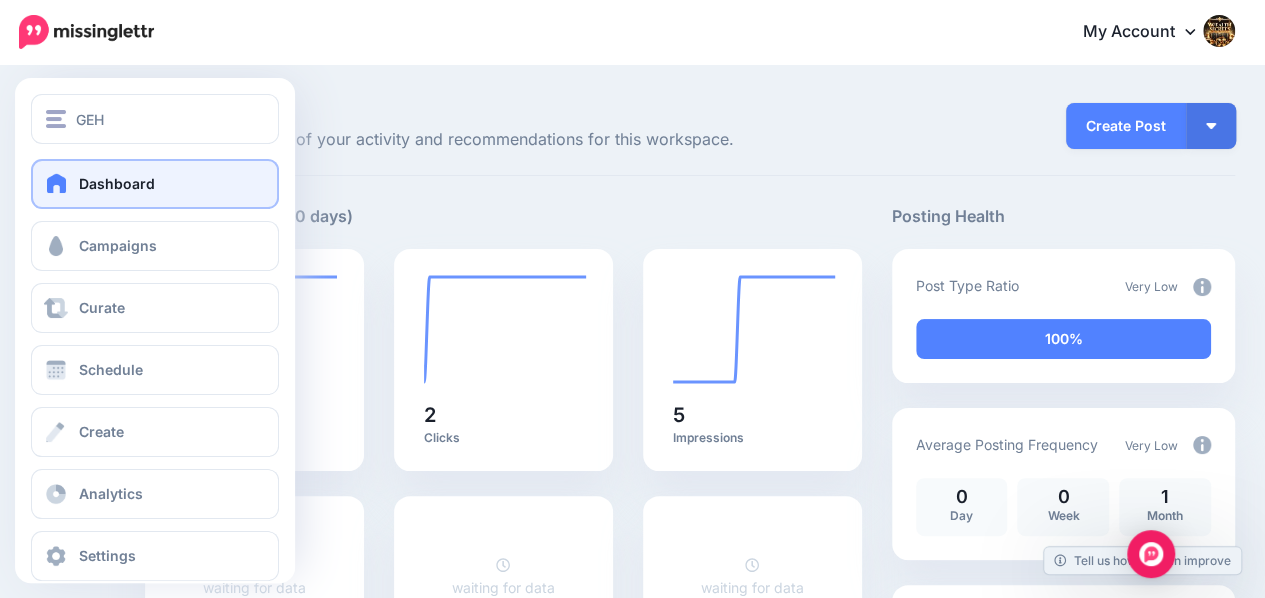 click on "Dashboard" at bounding box center [117, 183] 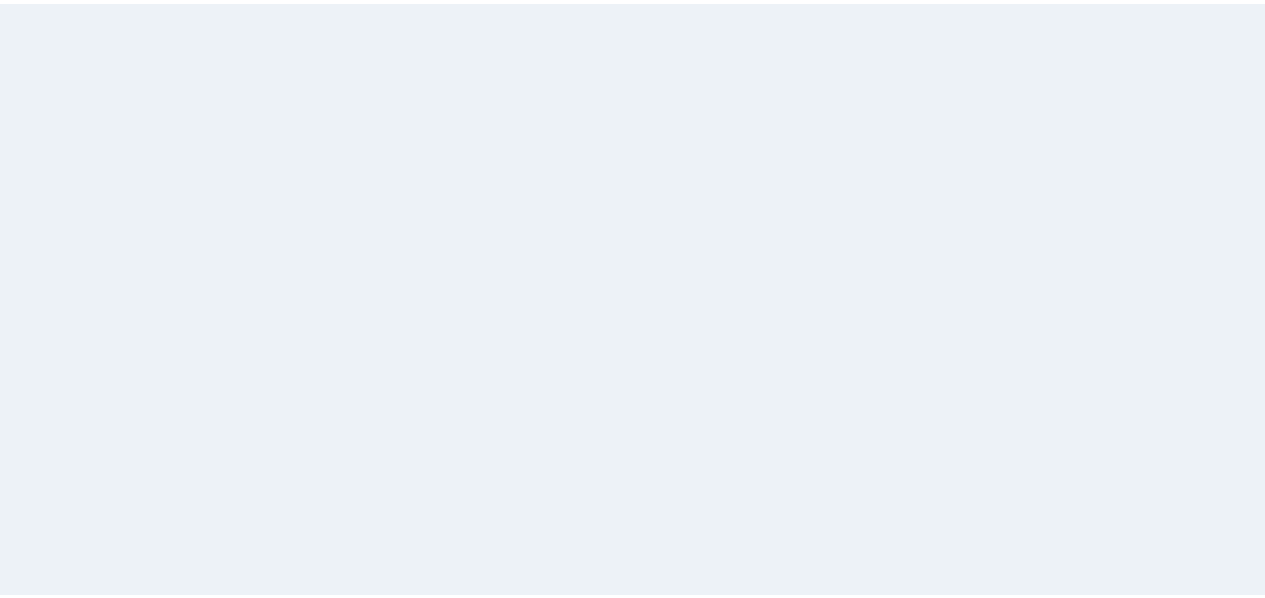 scroll, scrollTop: 0, scrollLeft: 0, axis: both 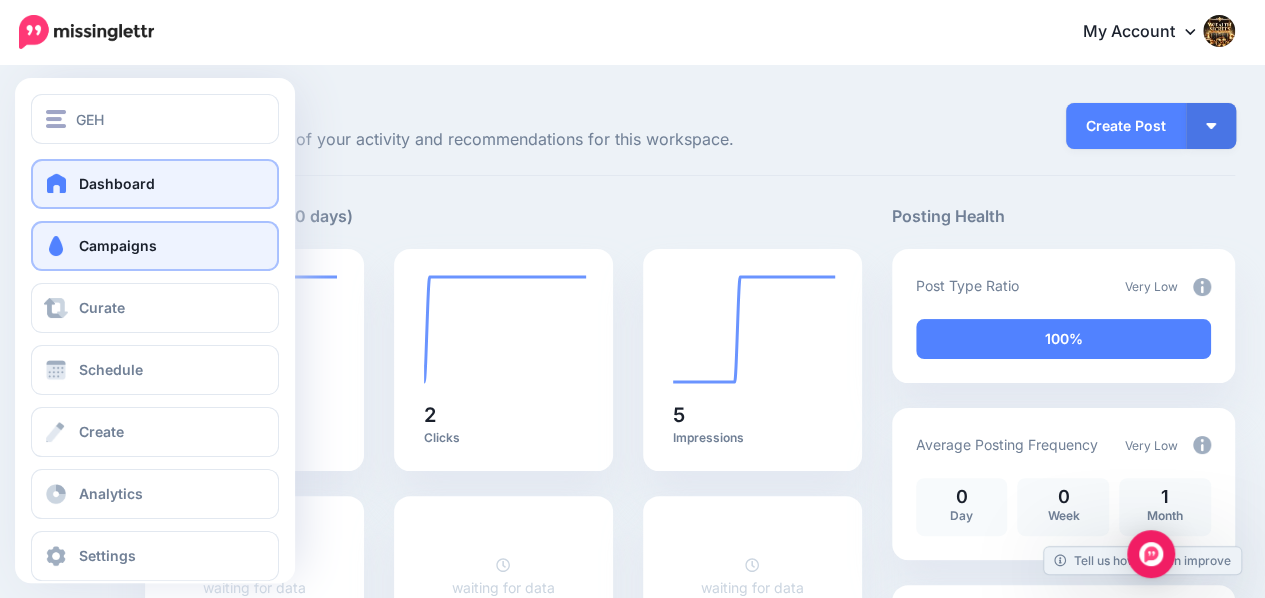 click on "Campaigns" at bounding box center [118, 245] 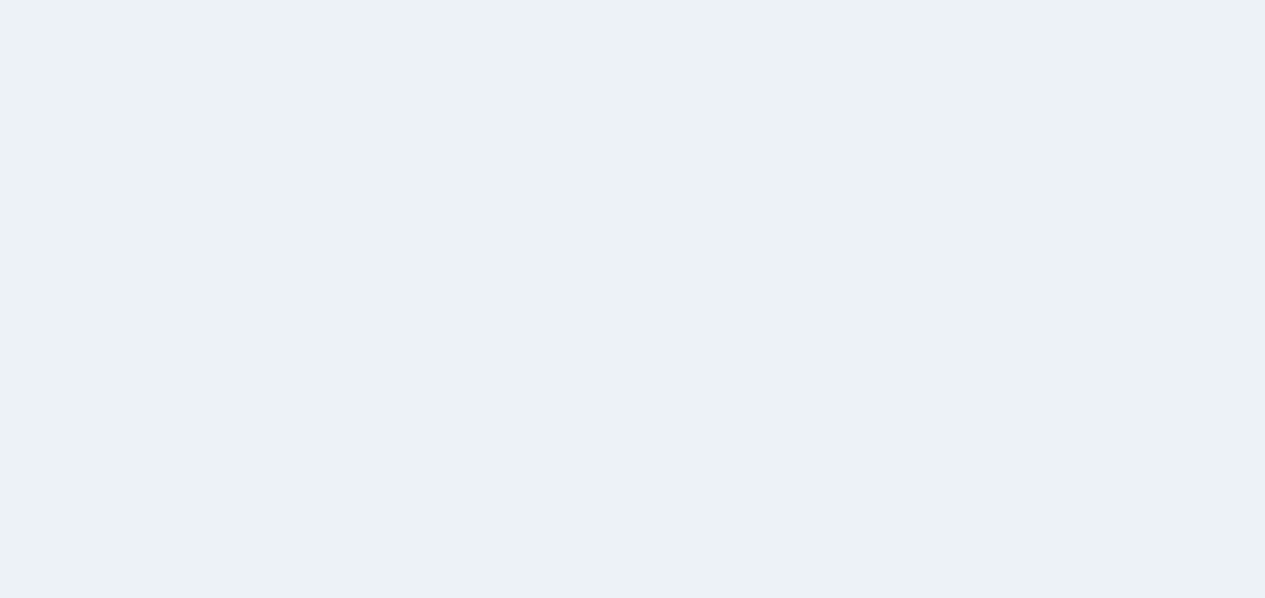 scroll, scrollTop: 0, scrollLeft: 0, axis: both 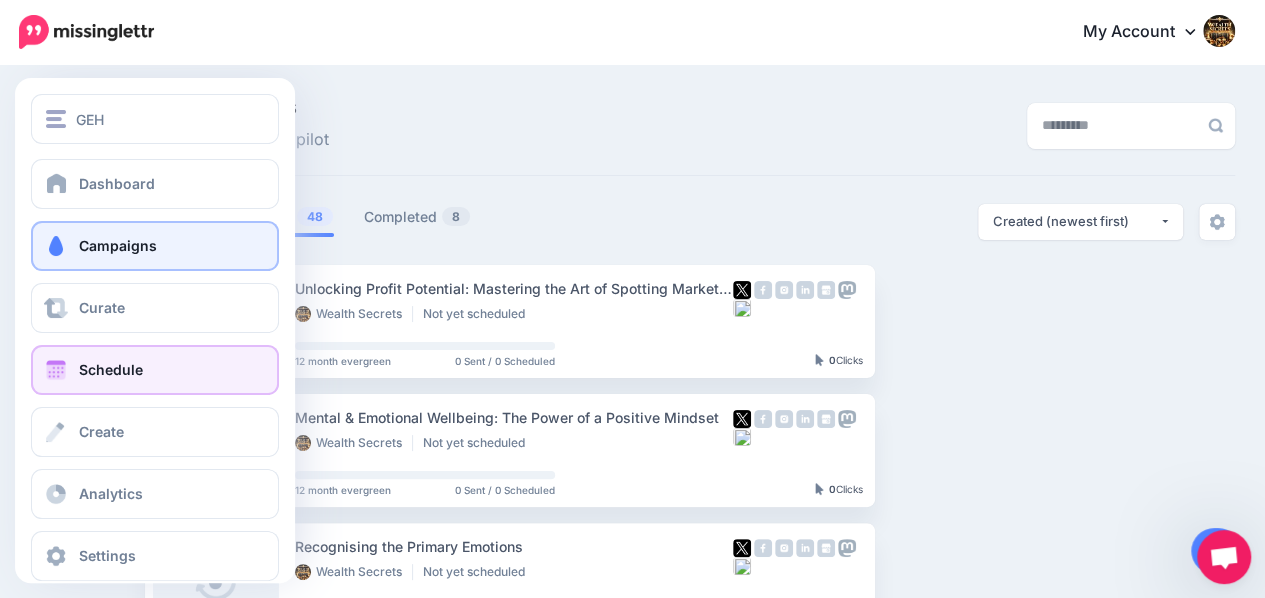 click on "Schedule" at bounding box center (111, 369) 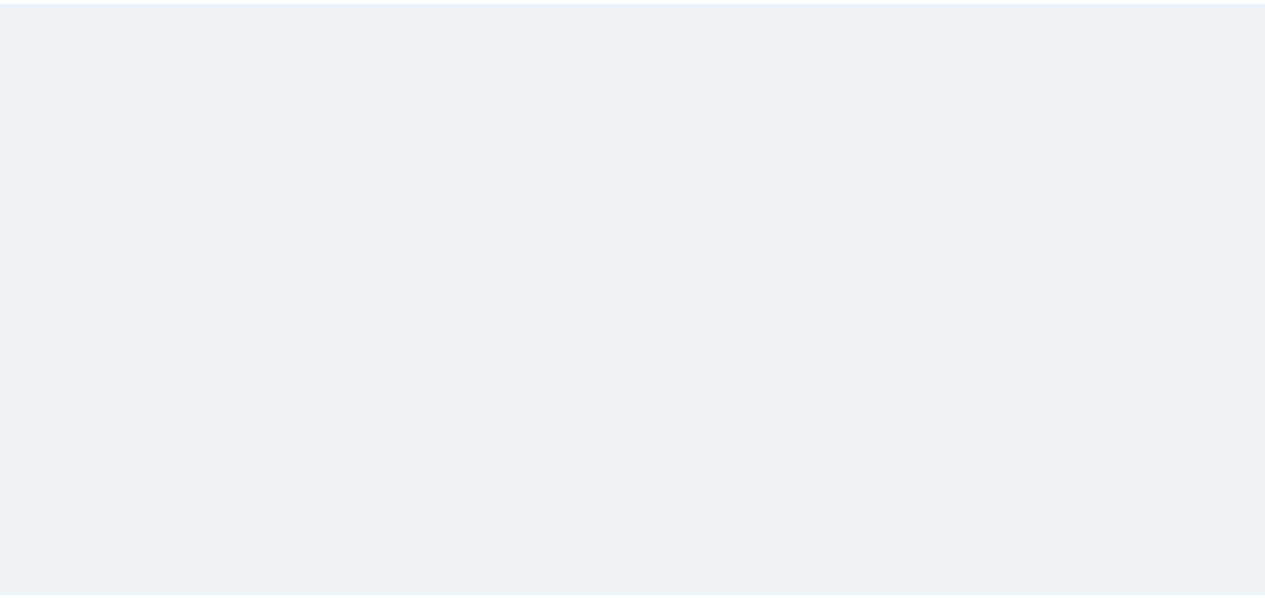scroll, scrollTop: 0, scrollLeft: 0, axis: both 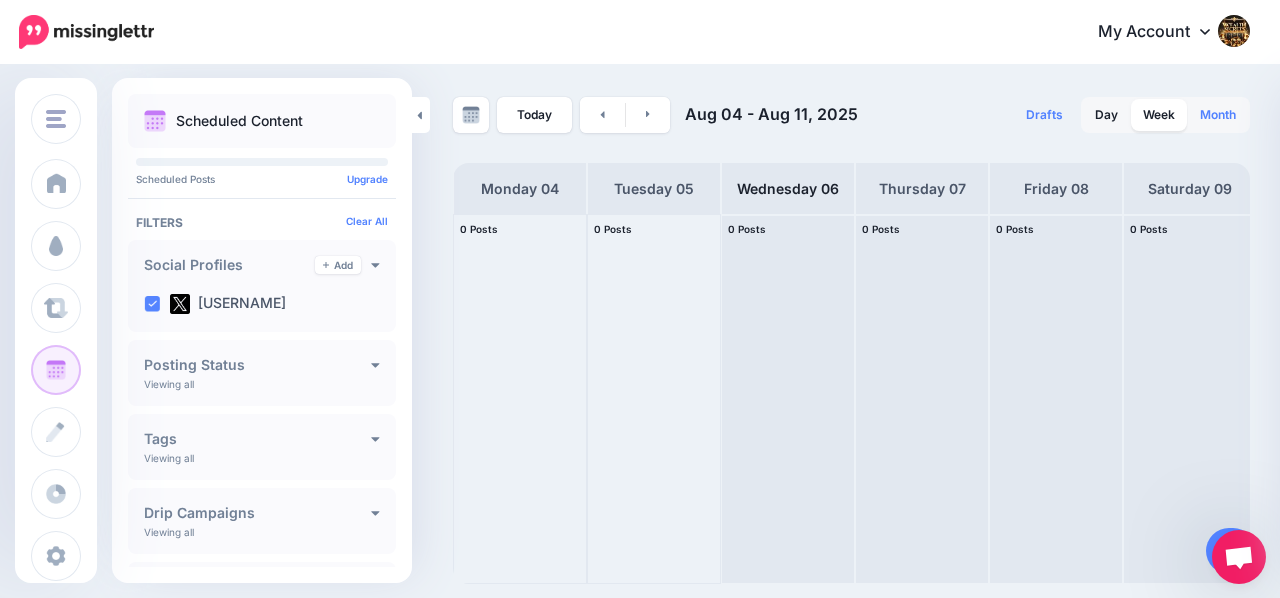 click on "Month" at bounding box center [1218, 115] 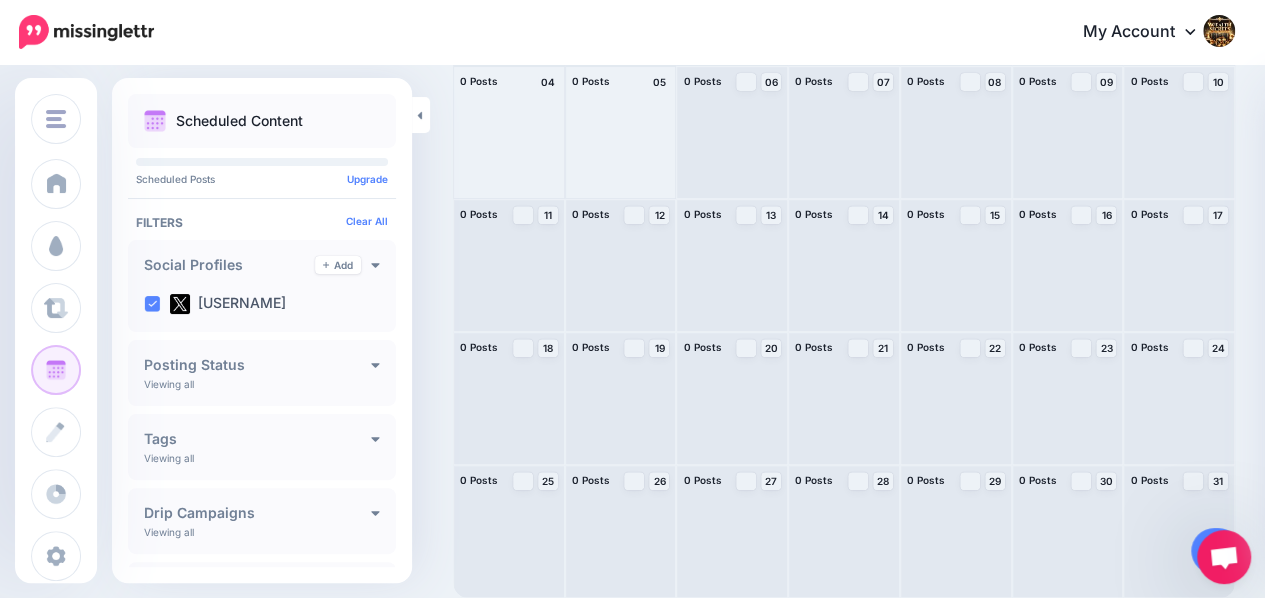 scroll, scrollTop: 0, scrollLeft: 0, axis: both 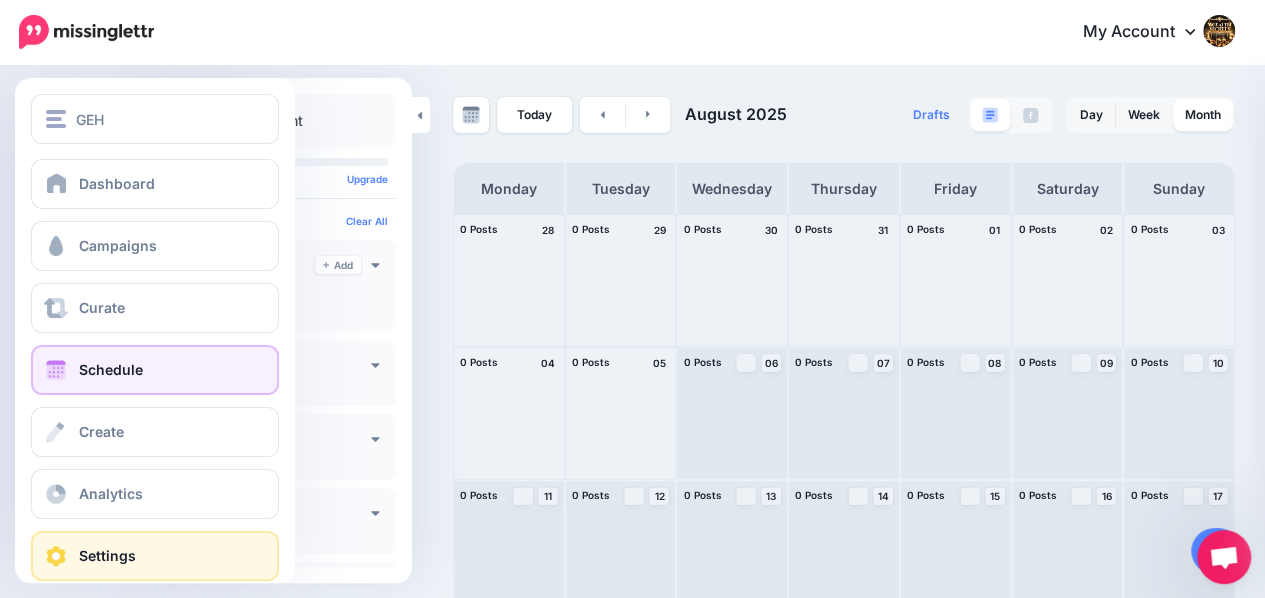 click on "Settings" at bounding box center (155, 556) 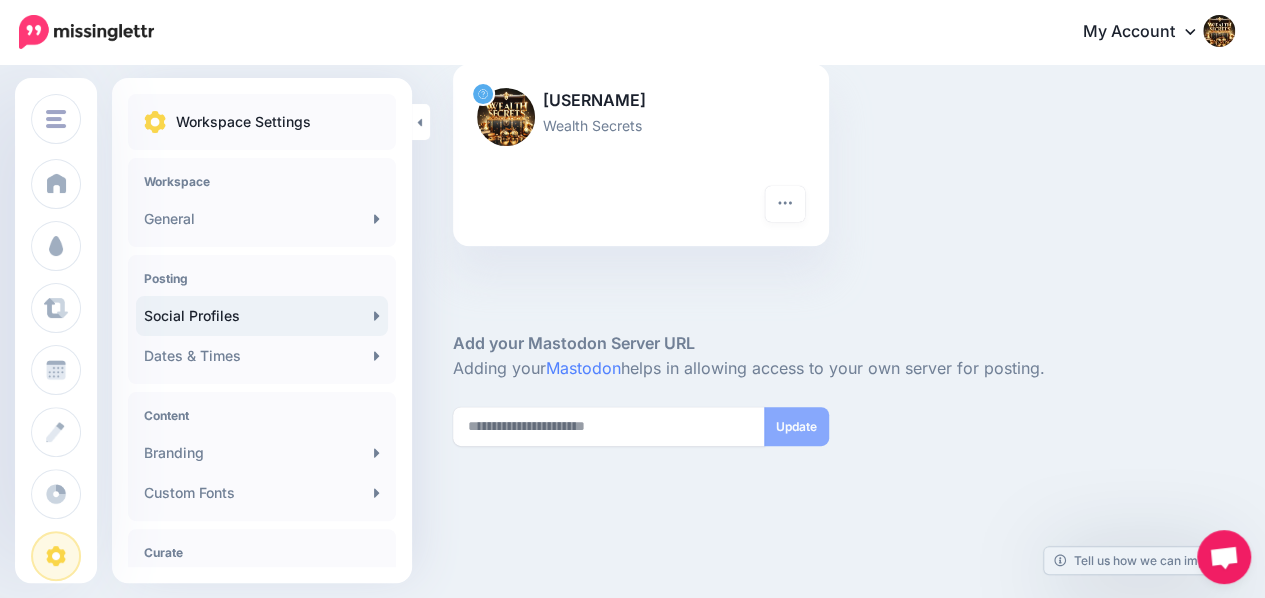scroll, scrollTop: 0, scrollLeft: 0, axis: both 